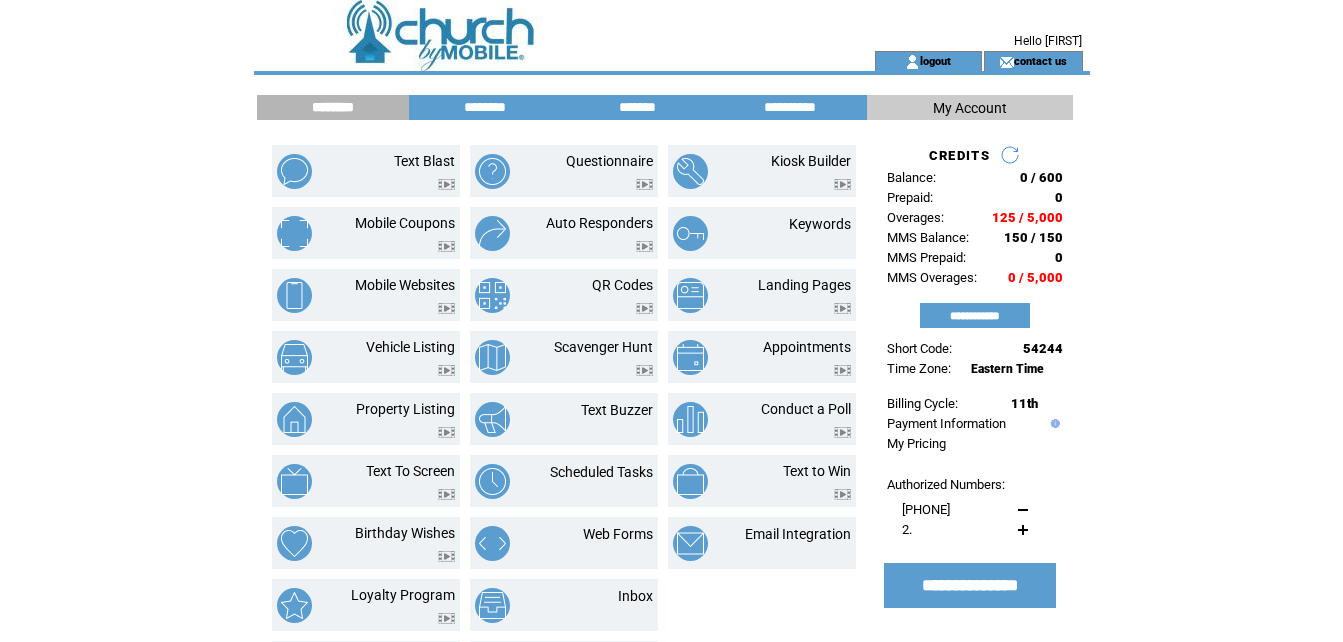 scroll, scrollTop: 0, scrollLeft: 0, axis: both 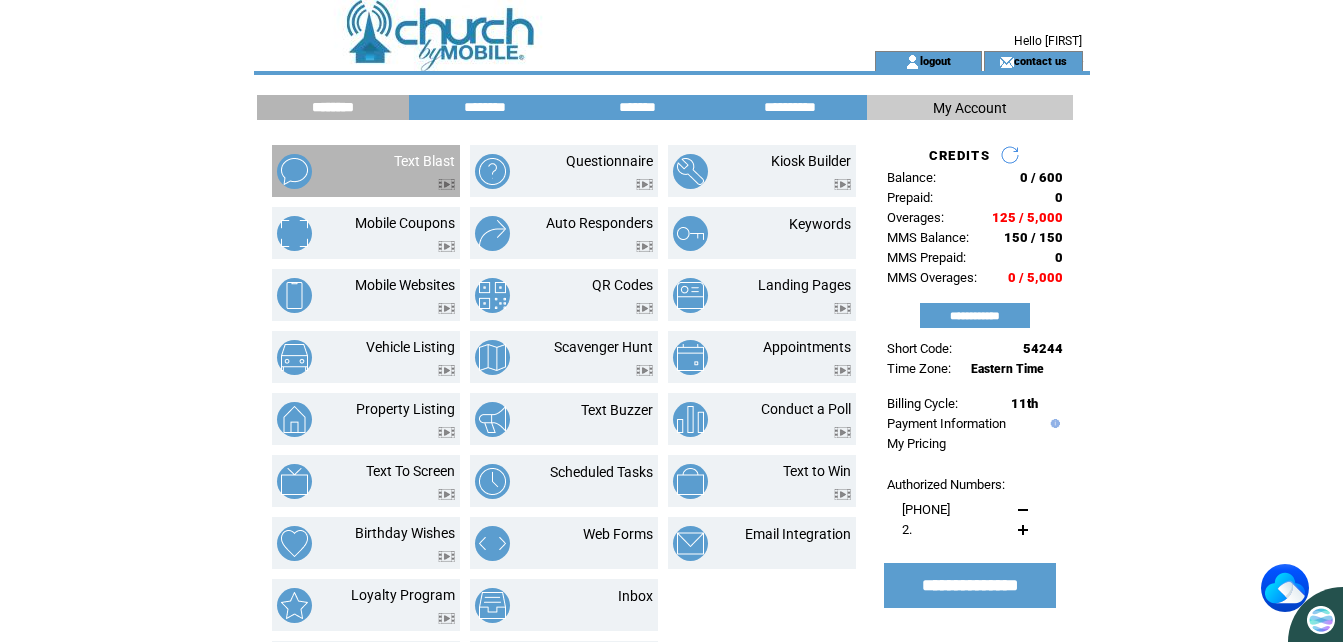 click on "Text Blast" at bounding box center [401, 171] 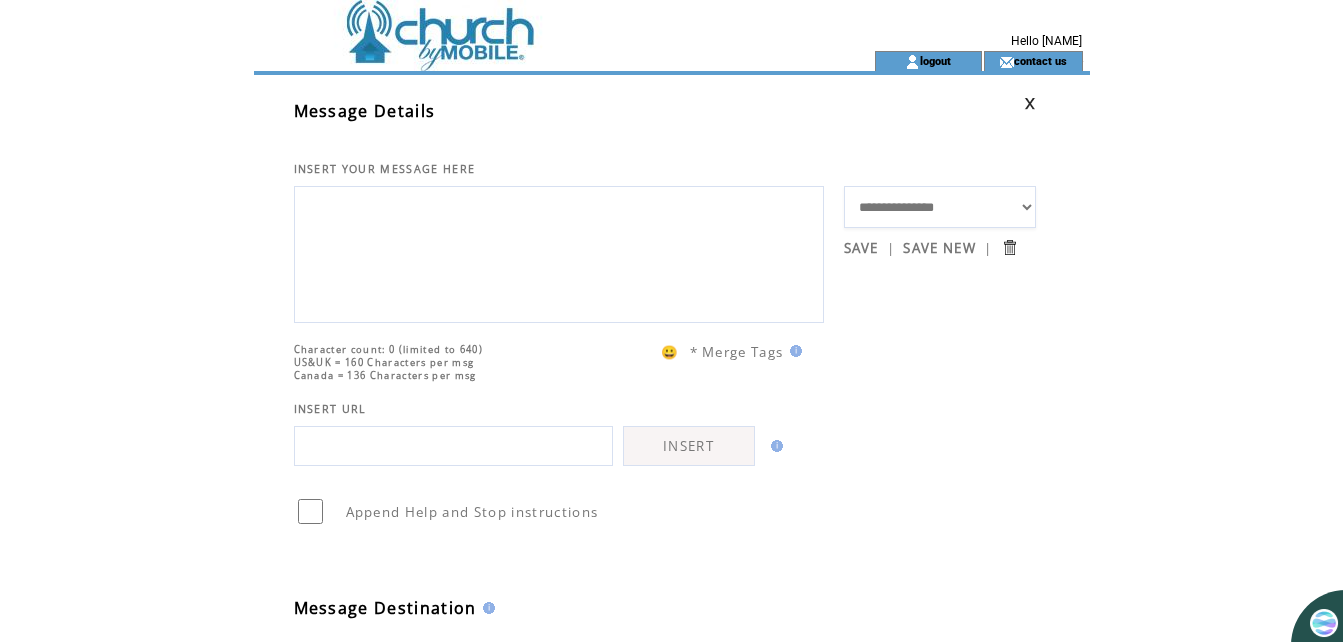 scroll, scrollTop: 0, scrollLeft: 0, axis: both 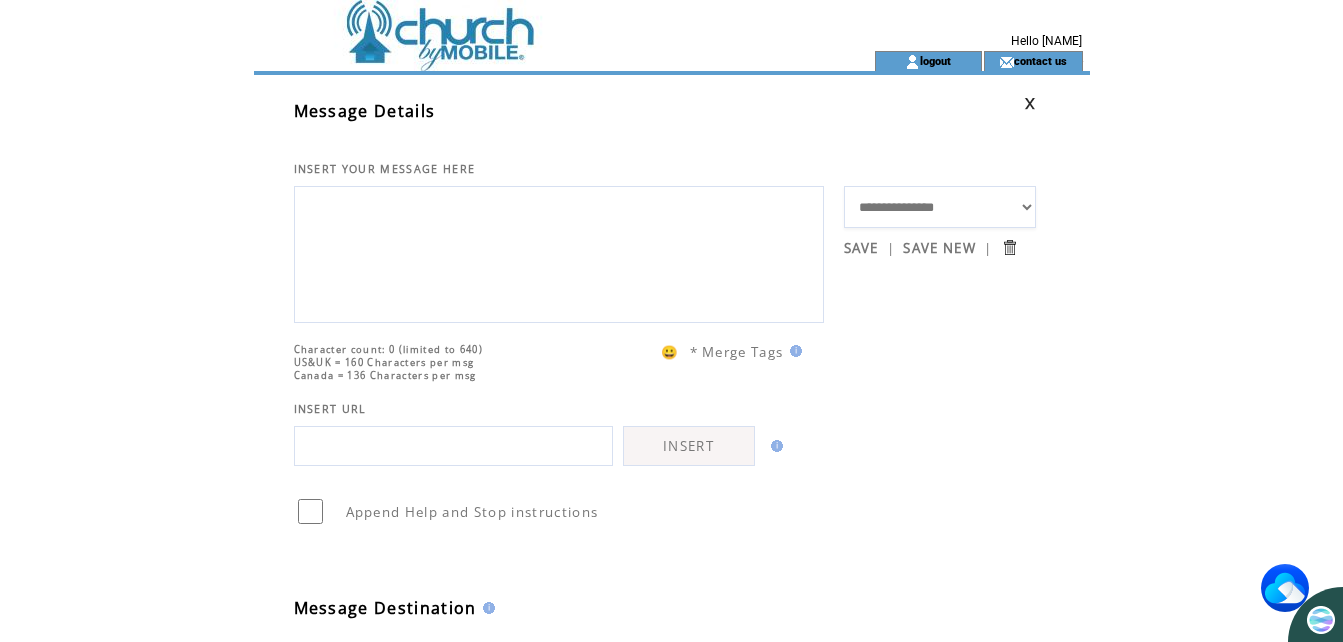 click at bounding box center [1030, 103] 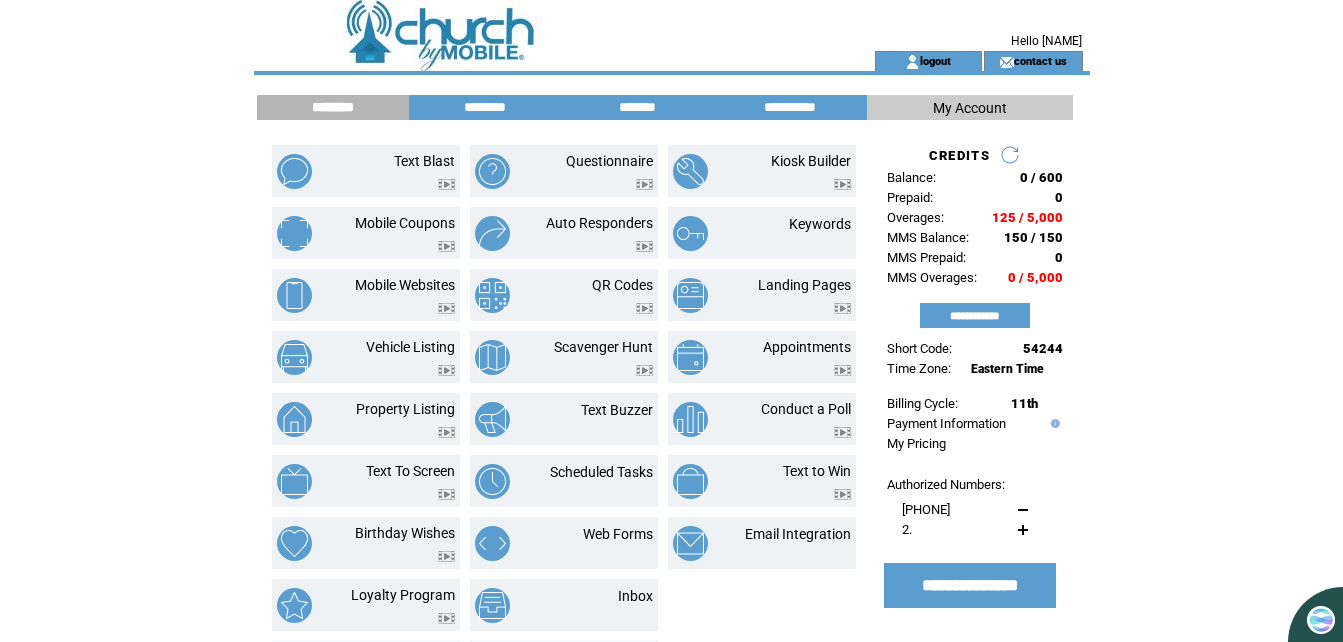 scroll, scrollTop: 0, scrollLeft: 0, axis: both 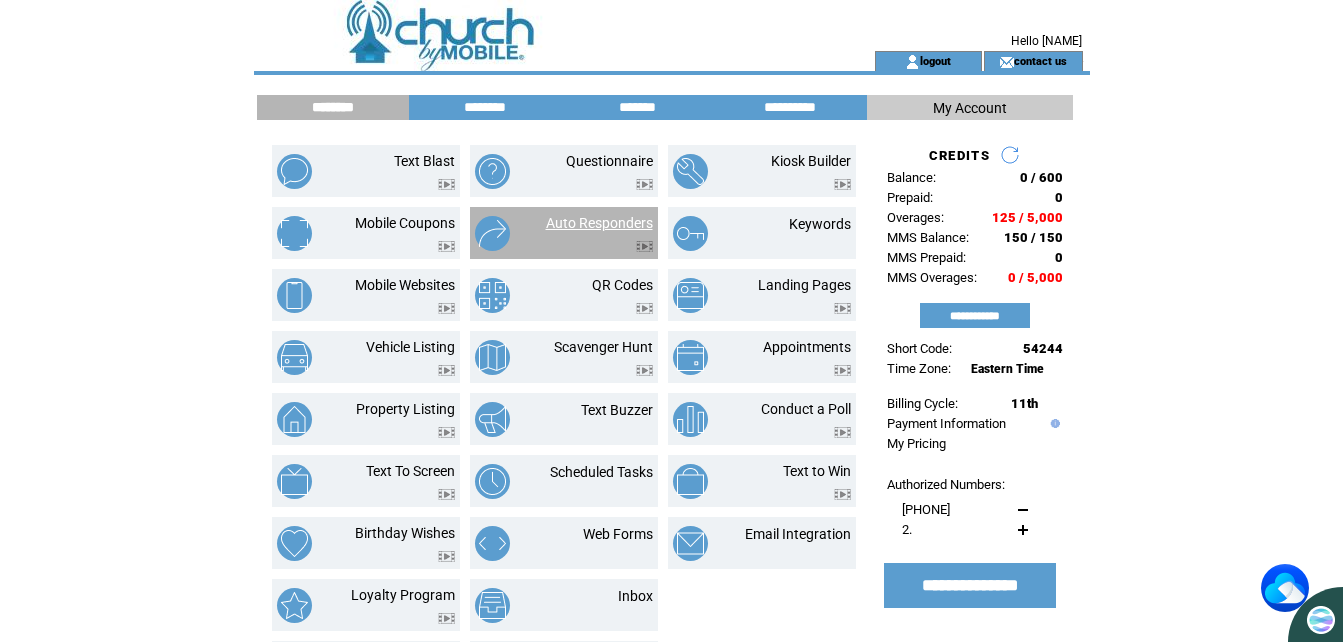 click on "Auto Responders" at bounding box center (599, 223) 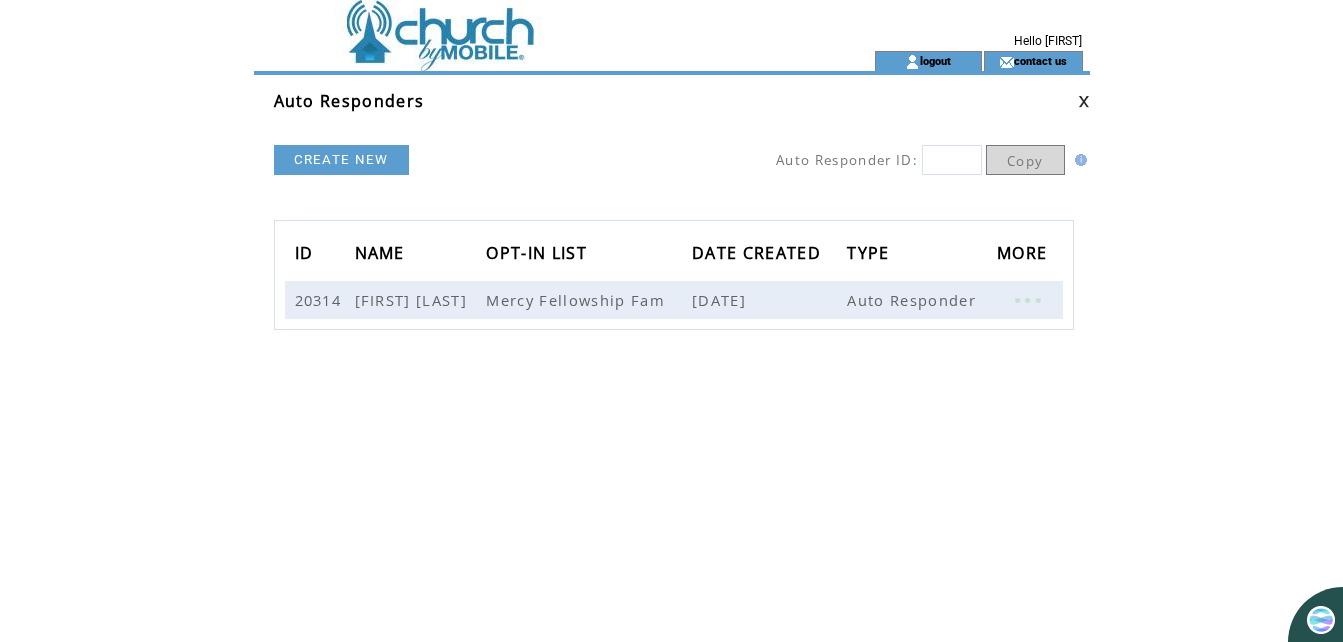 scroll, scrollTop: 0, scrollLeft: 0, axis: both 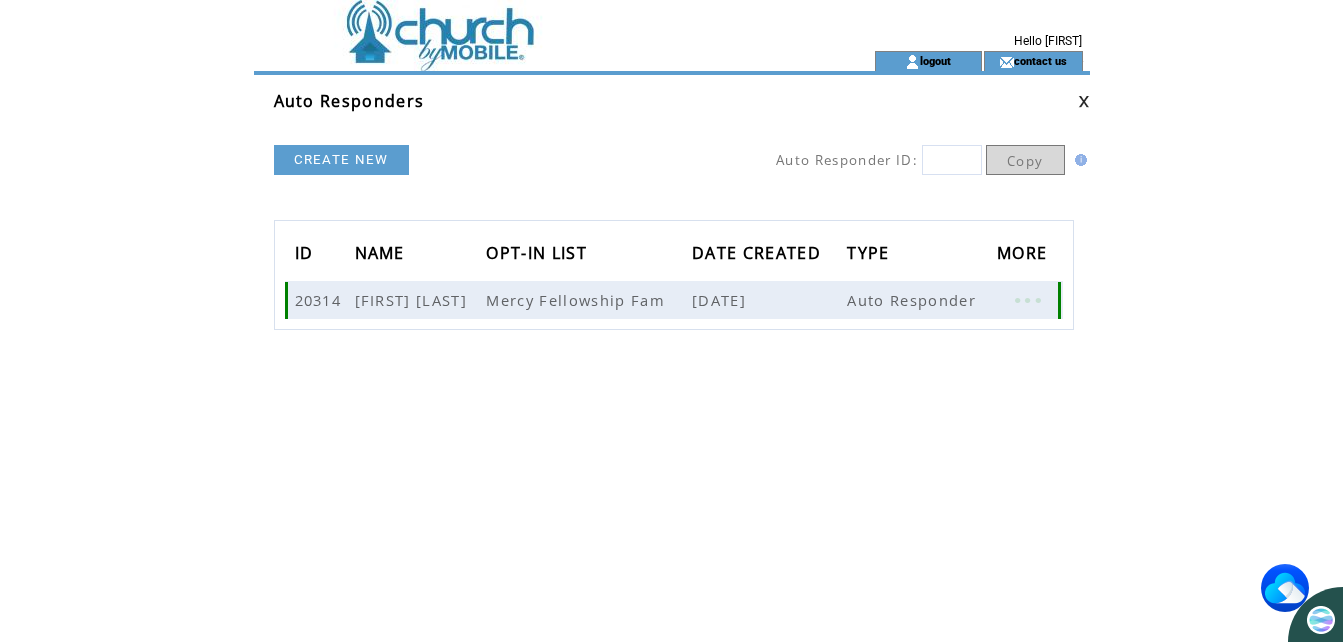 click at bounding box center (1027, 300) 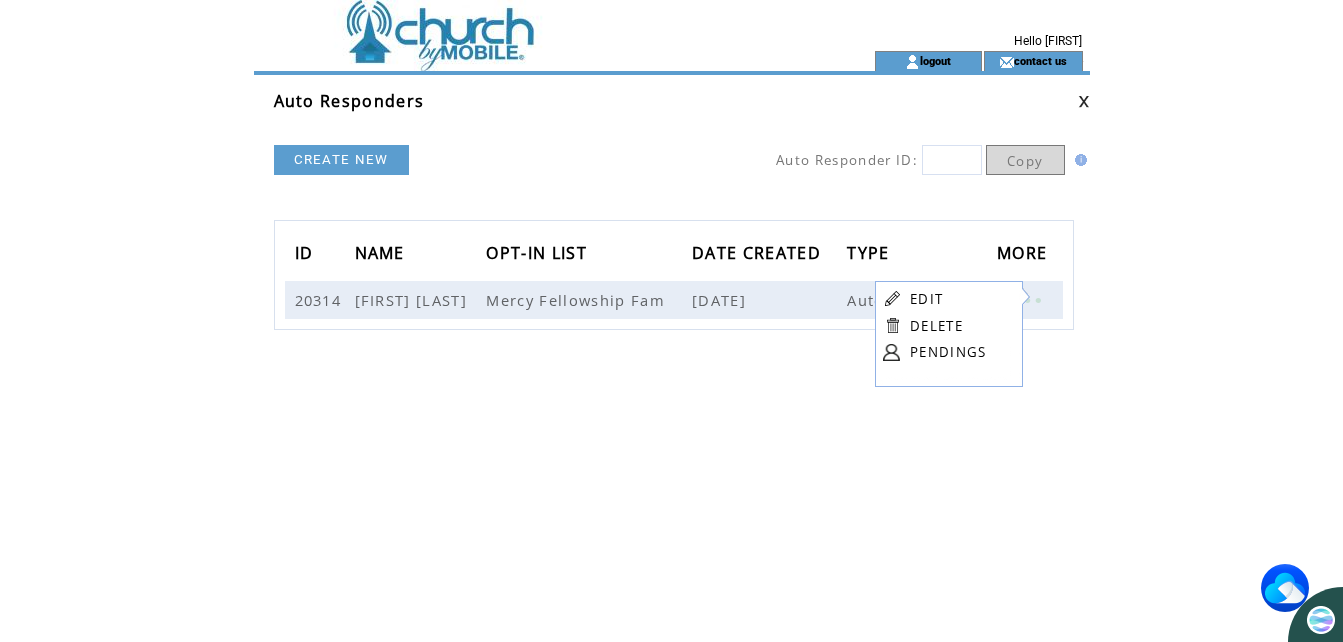 click on "ID NAME OPT-IN LIST DATE CREATED TYPE MORE
20314 Greg Mills Mercy Fellowship Fam 03/05/2024 Auto Responder" at bounding box center [674, 400] 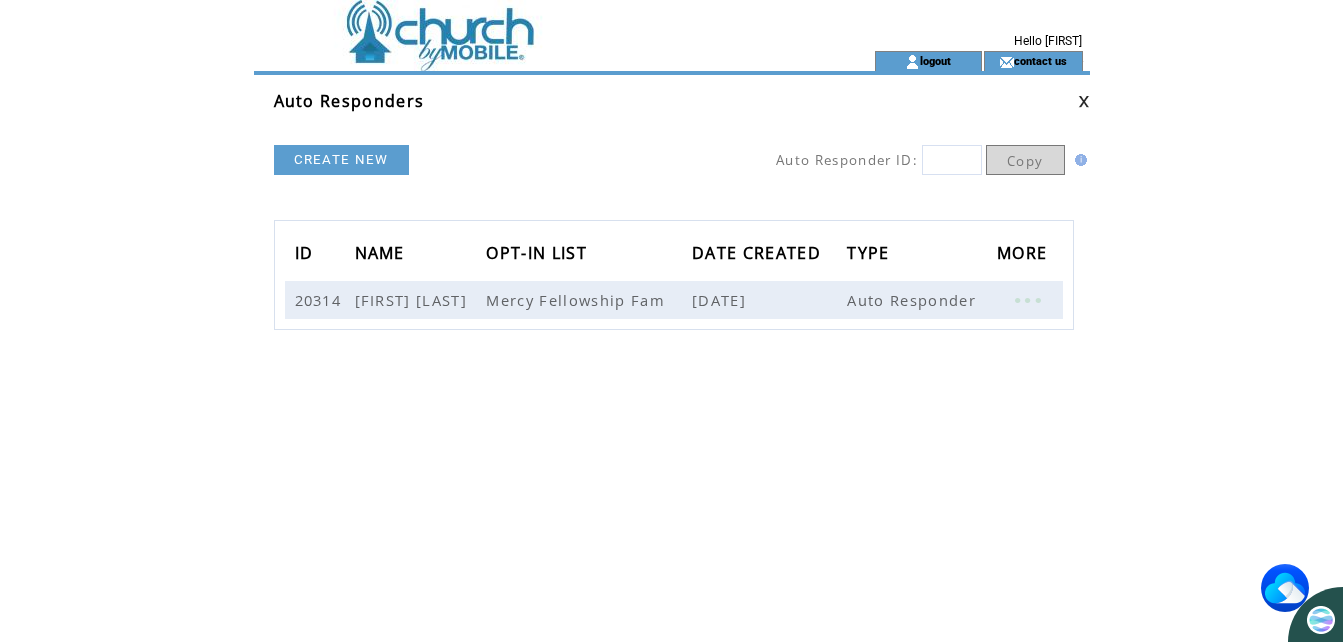 click at bounding box center (1084, 101) 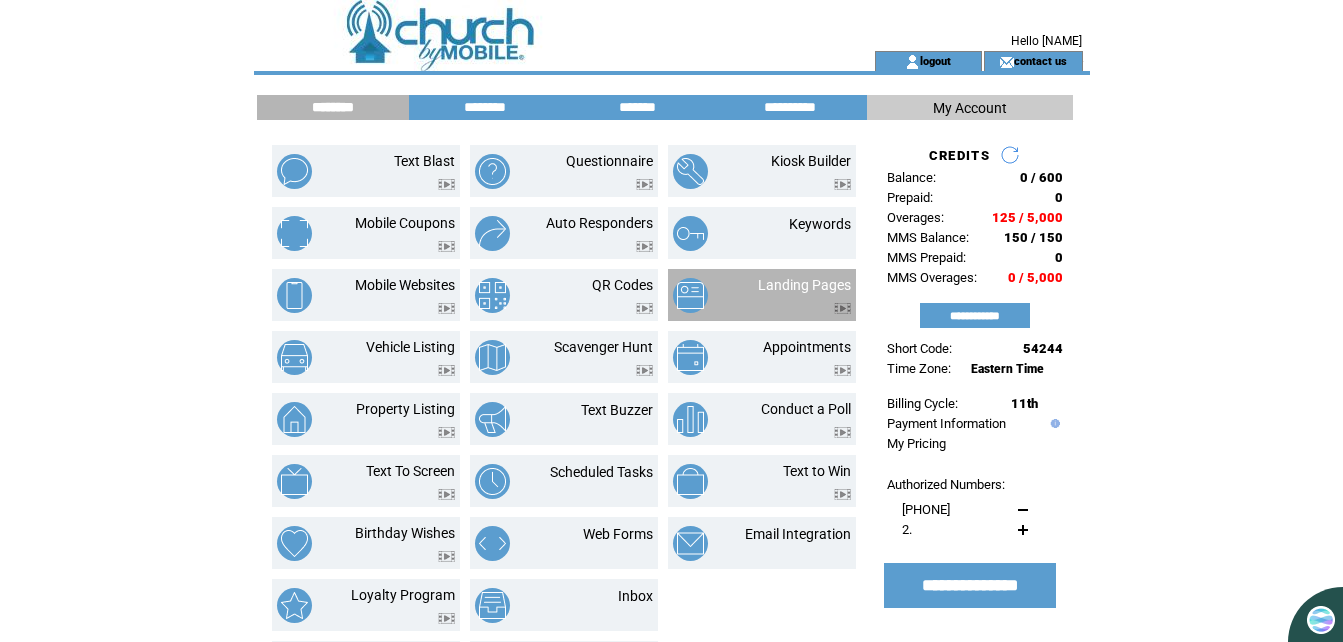 scroll, scrollTop: 0, scrollLeft: 0, axis: both 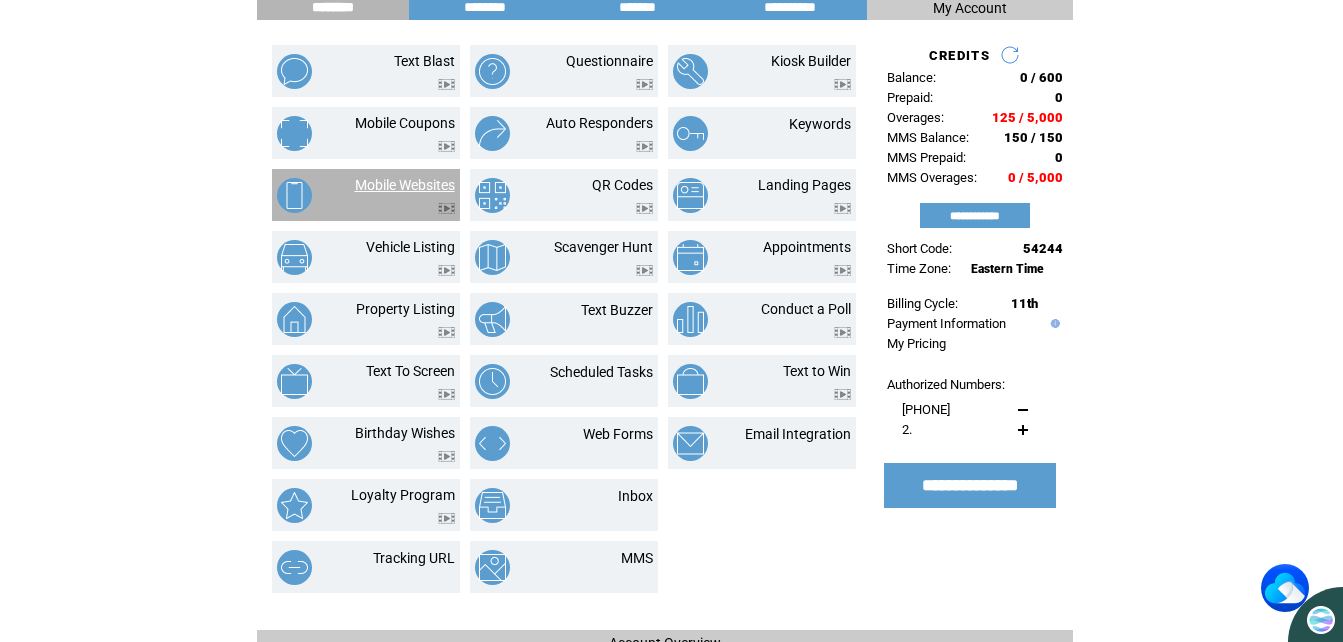click on "Mobile Websites" at bounding box center [405, 185] 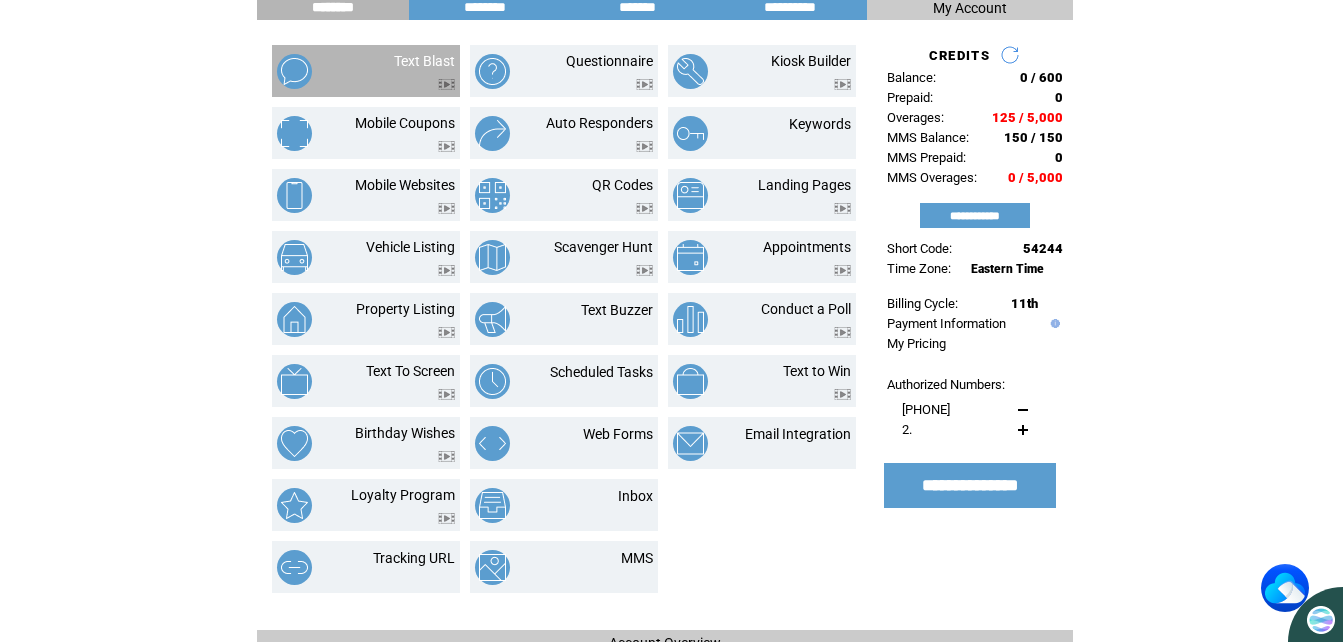 click at bounding box center (424, 79) 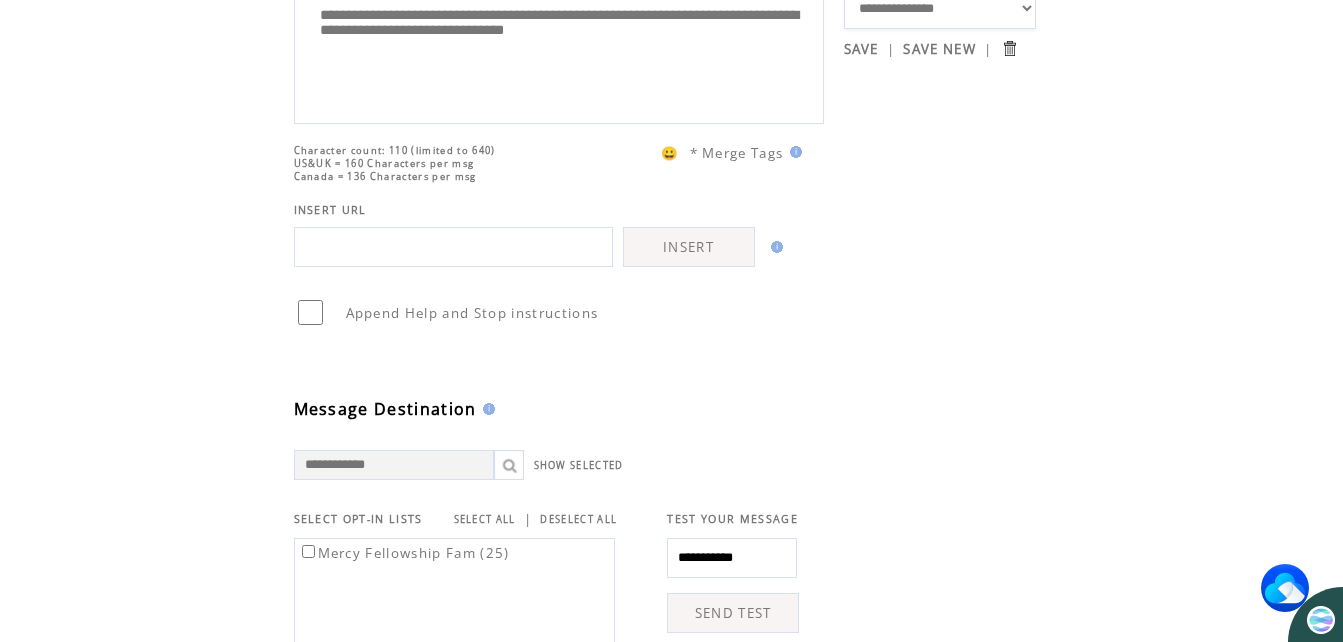 scroll, scrollTop: 0, scrollLeft: 0, axis: both 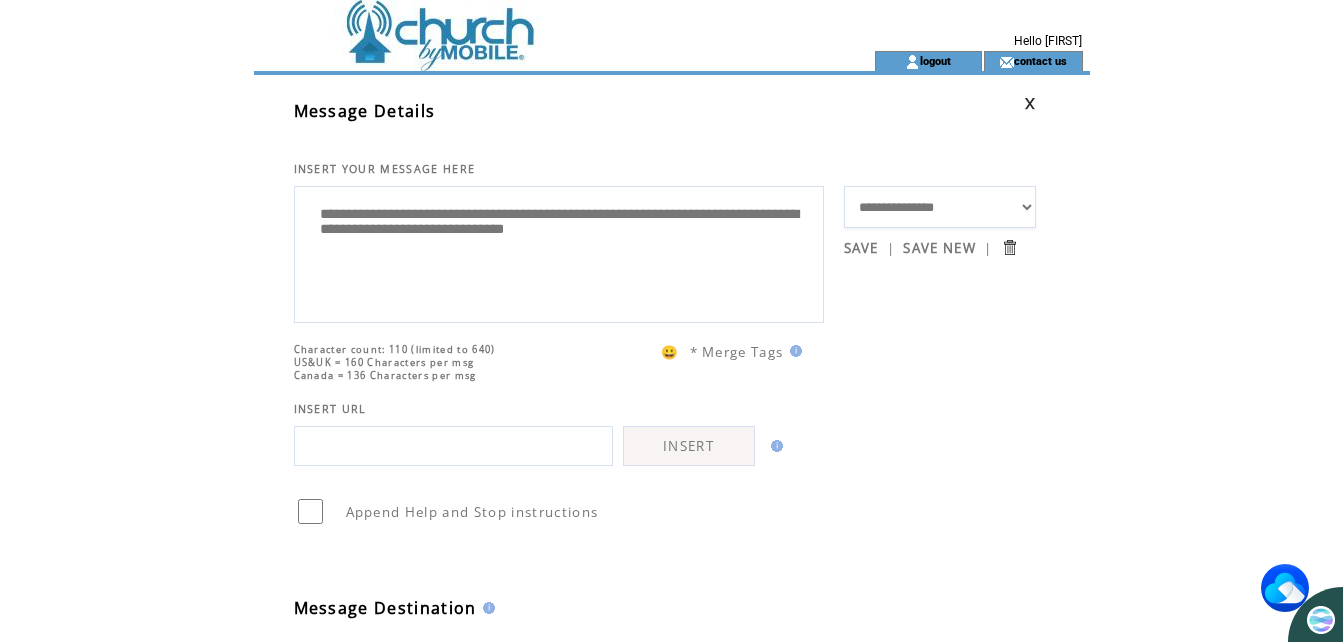 type on "**********" 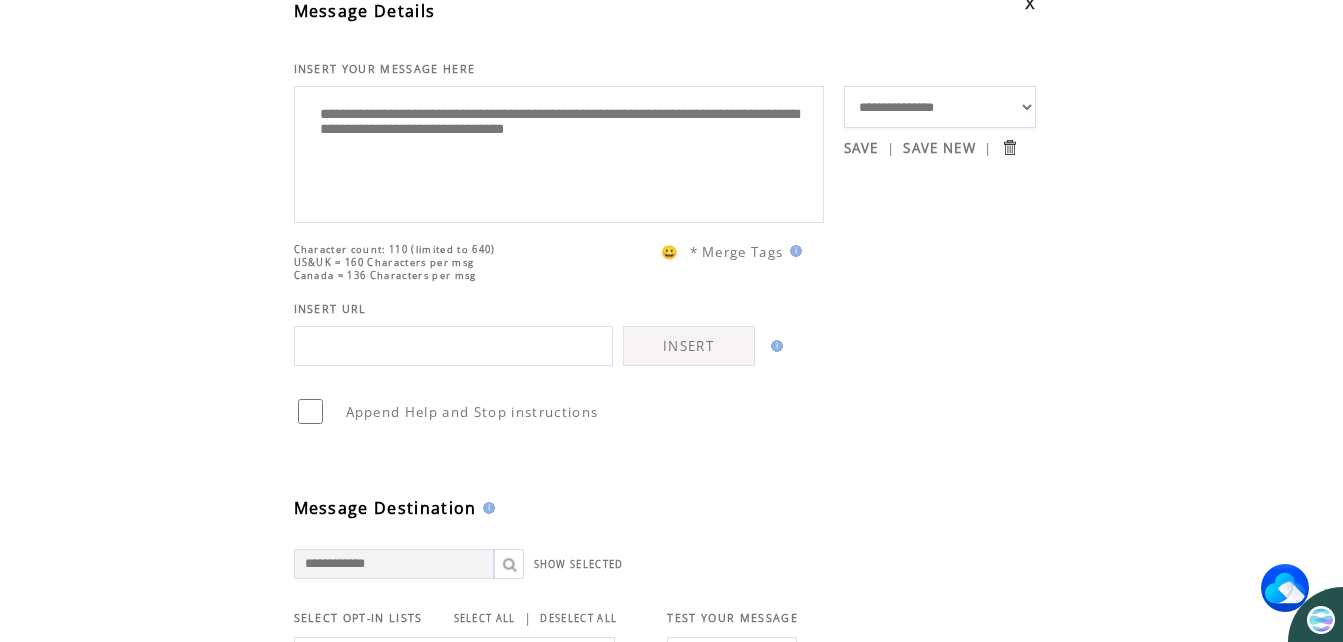 scroll, scrollTop: 0, scrollLeft: 0, axis: both 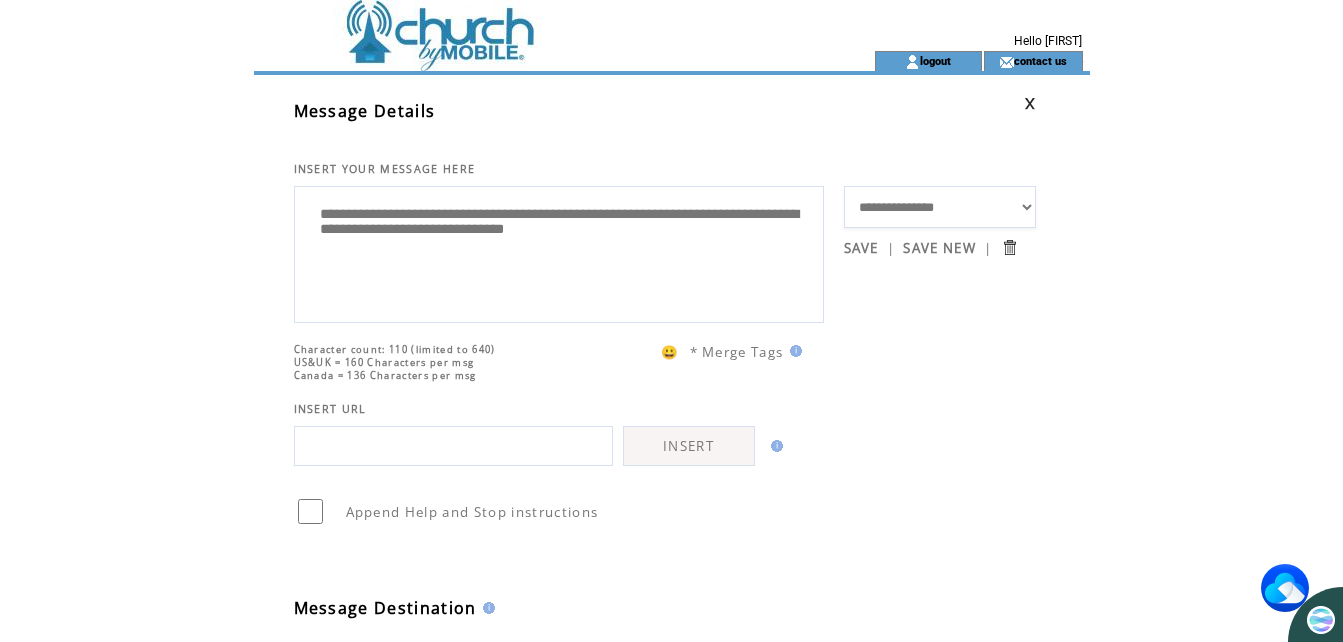 click at bounding box center (528, 25) 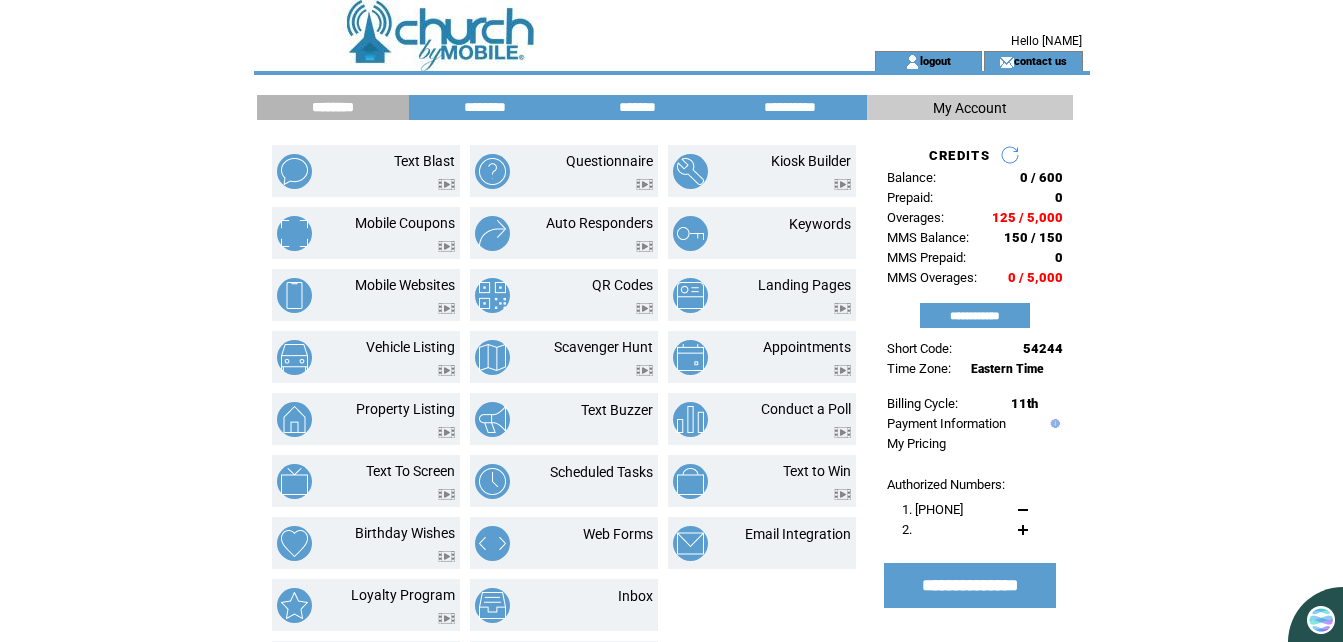 scroll, scrollTop: 0, scrollLeft: 0, axis: both 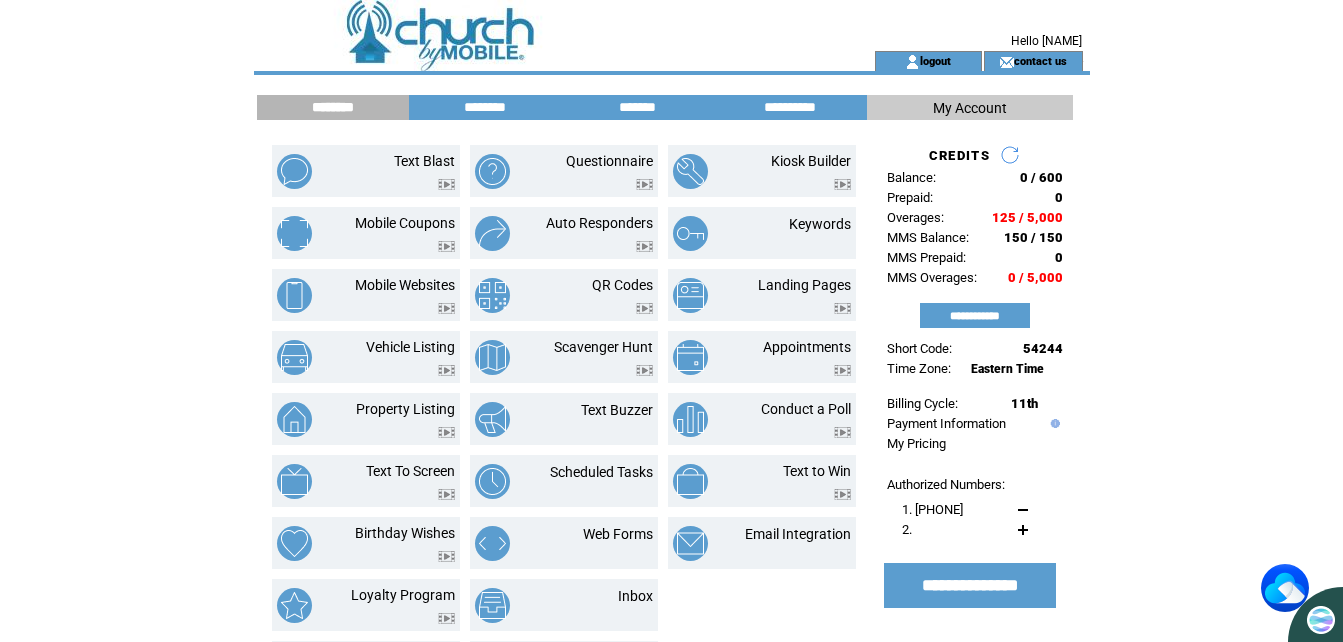 click on "My Account" at bounding box center [970, 108] 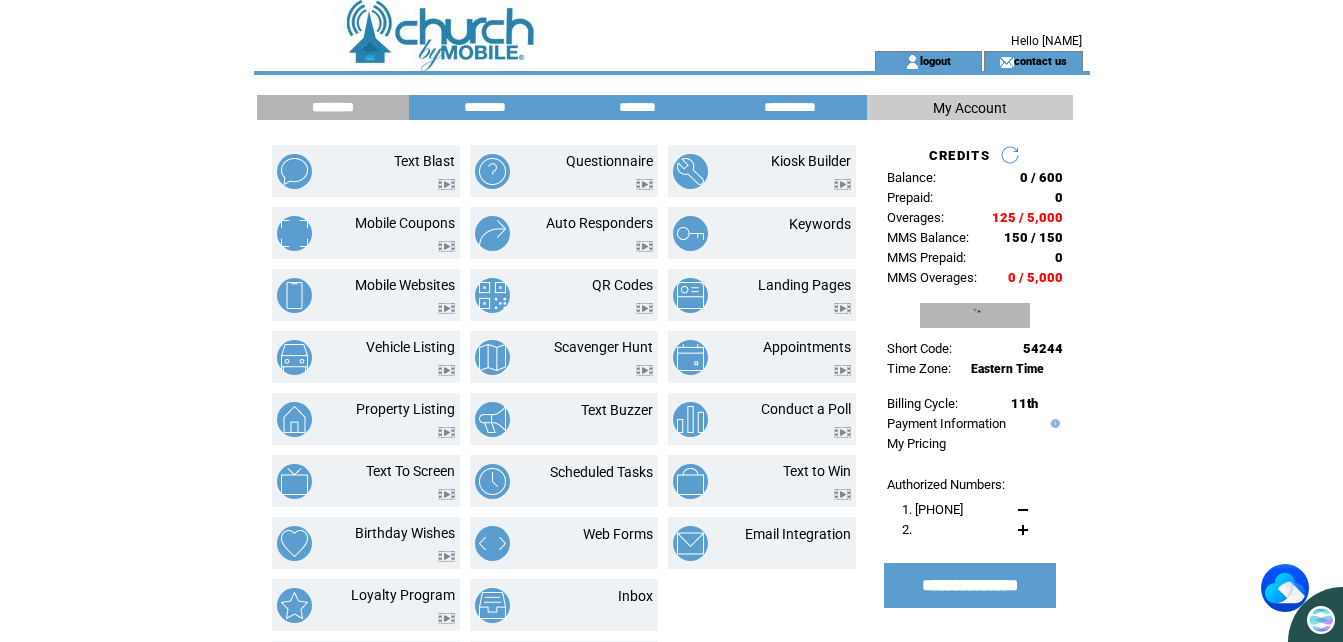 click on "**********" at bounding box center (975, 315) 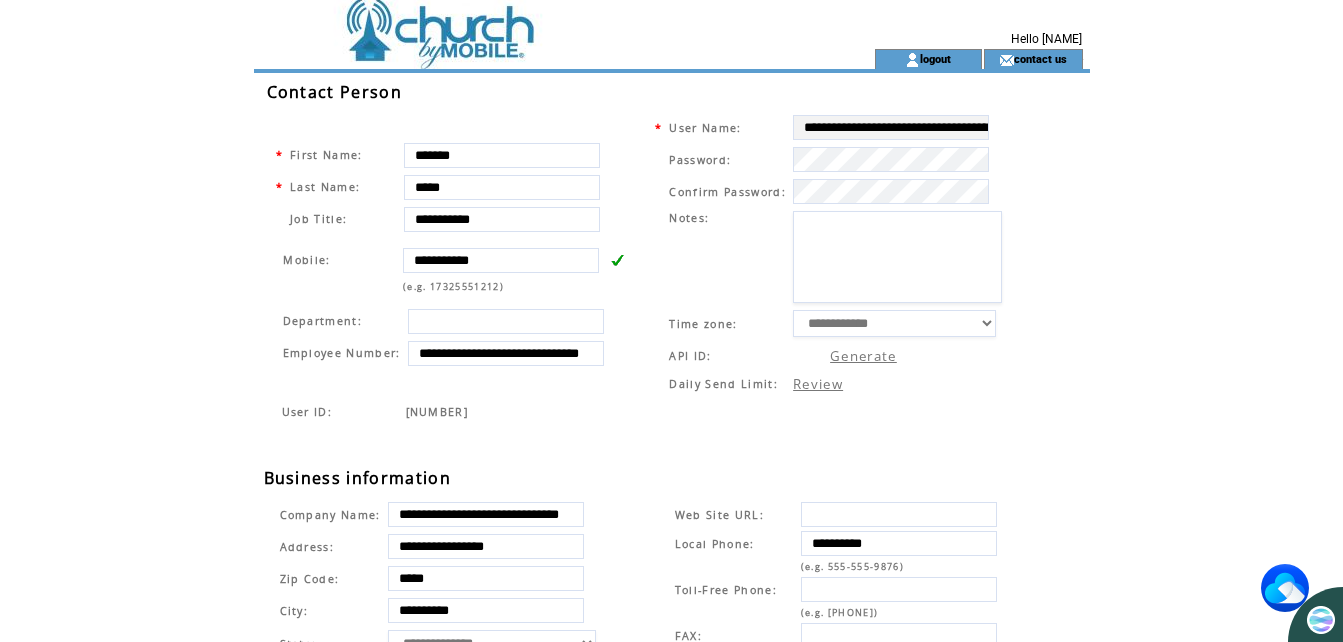 scroll, scrollTop: 0, scrollLeft: 0, axis: both 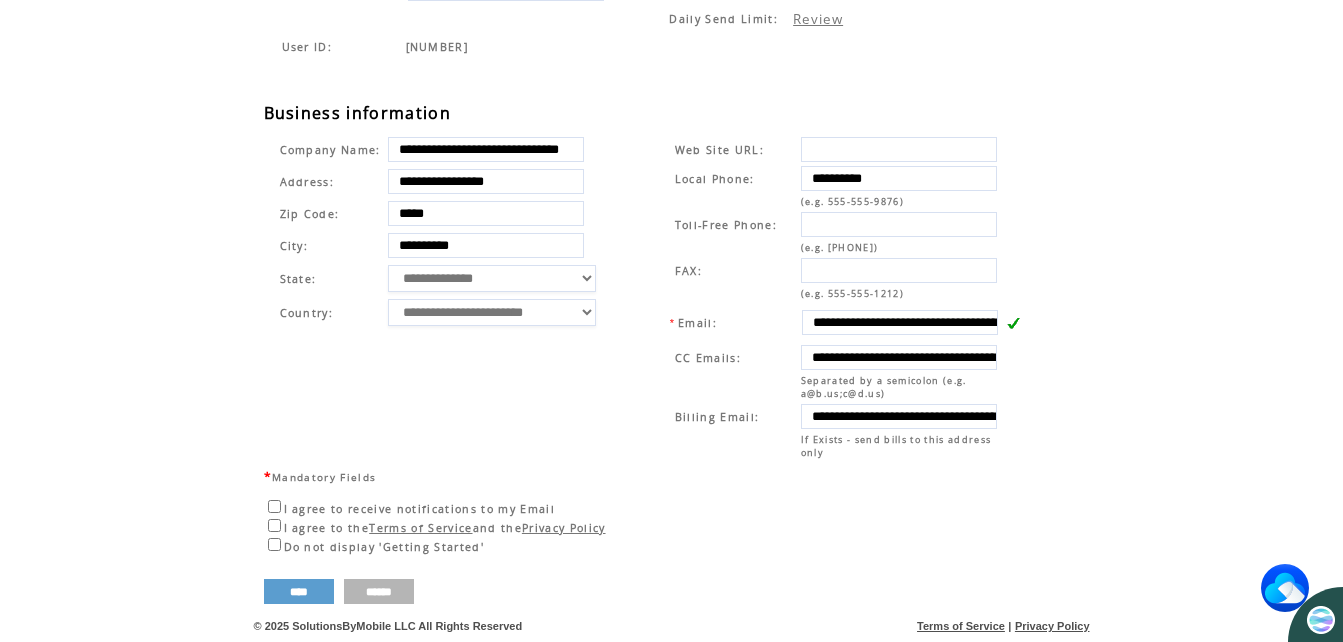 click on "******" at bounding box center [379, 591] 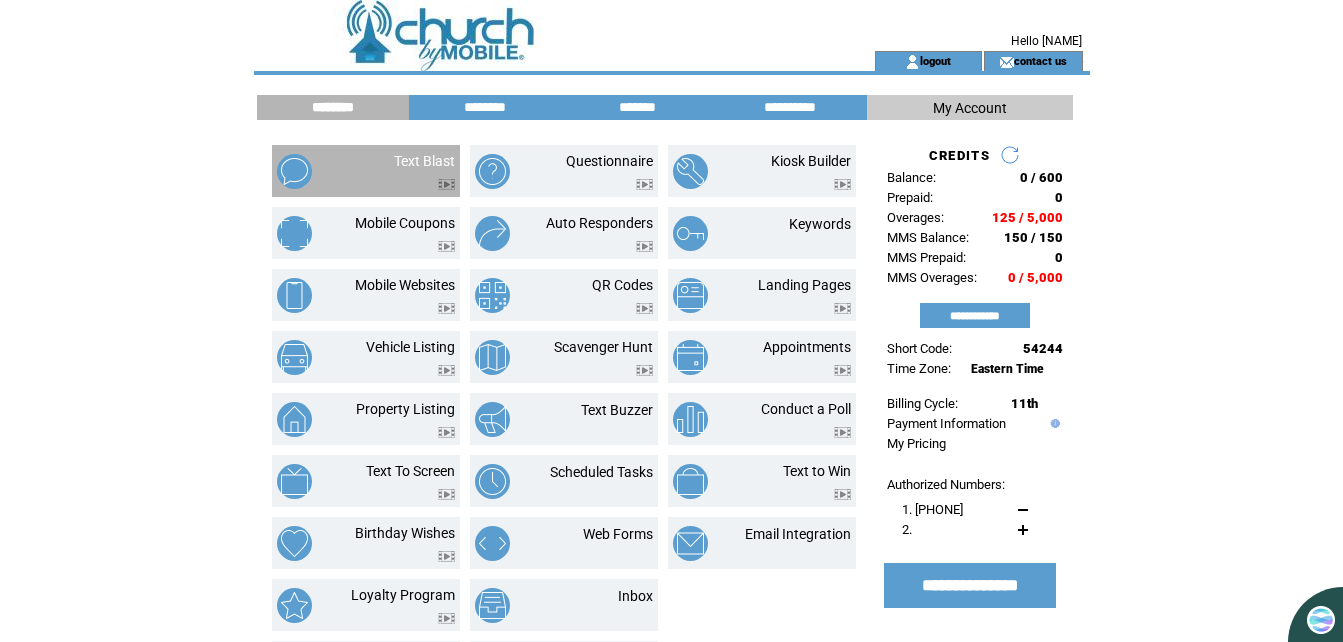 scroll, scrollTop: 0, scrollLeft: 0, axis: both 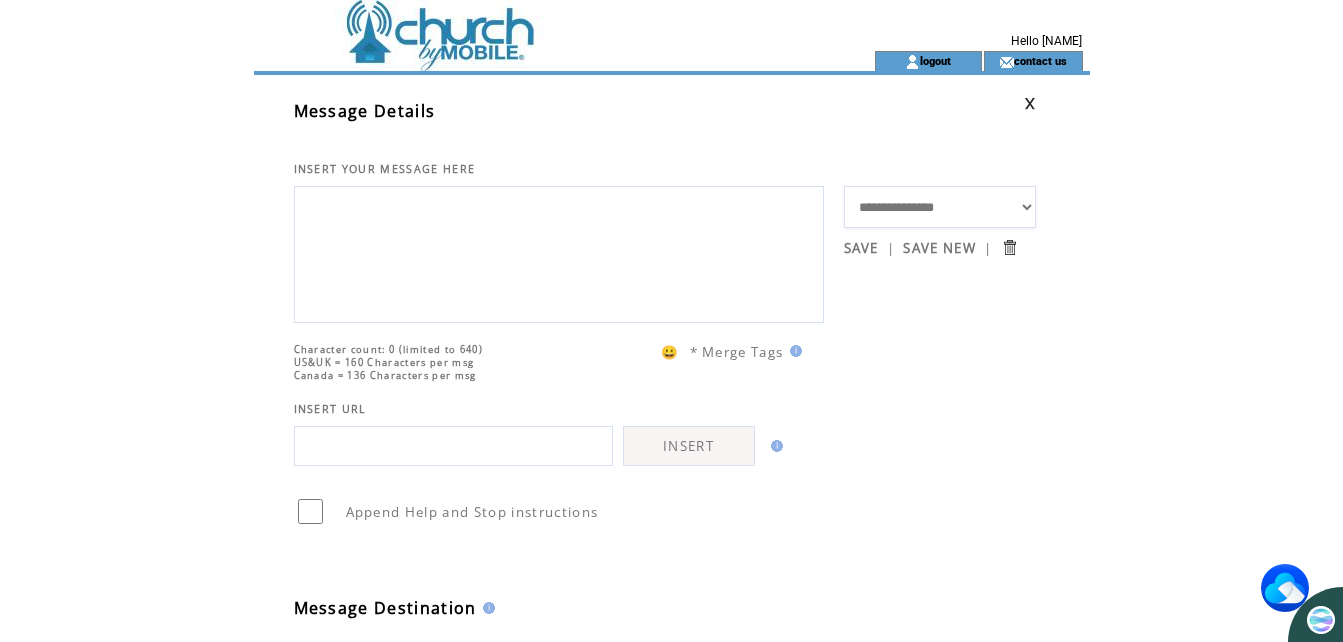 click at bounding box center [559, 252] 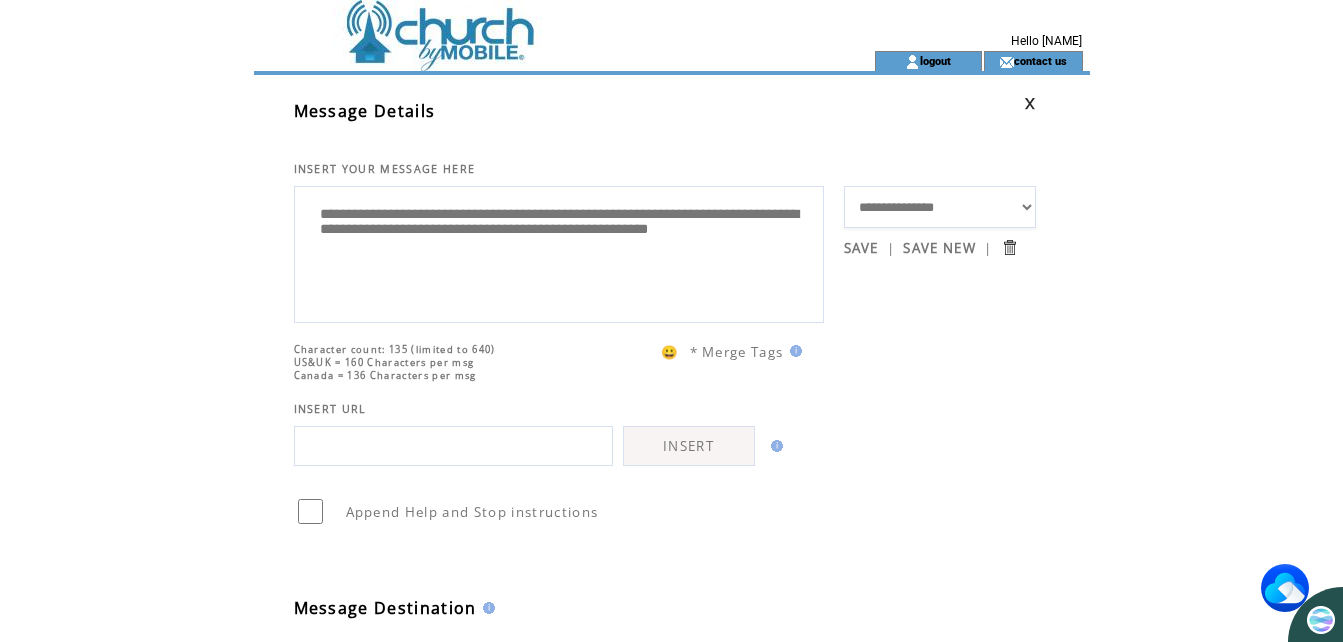 drag, startPoint x: 480, startPoint y: 259, endPoint x: 701, endPoint y: 302, distance: 225.1444 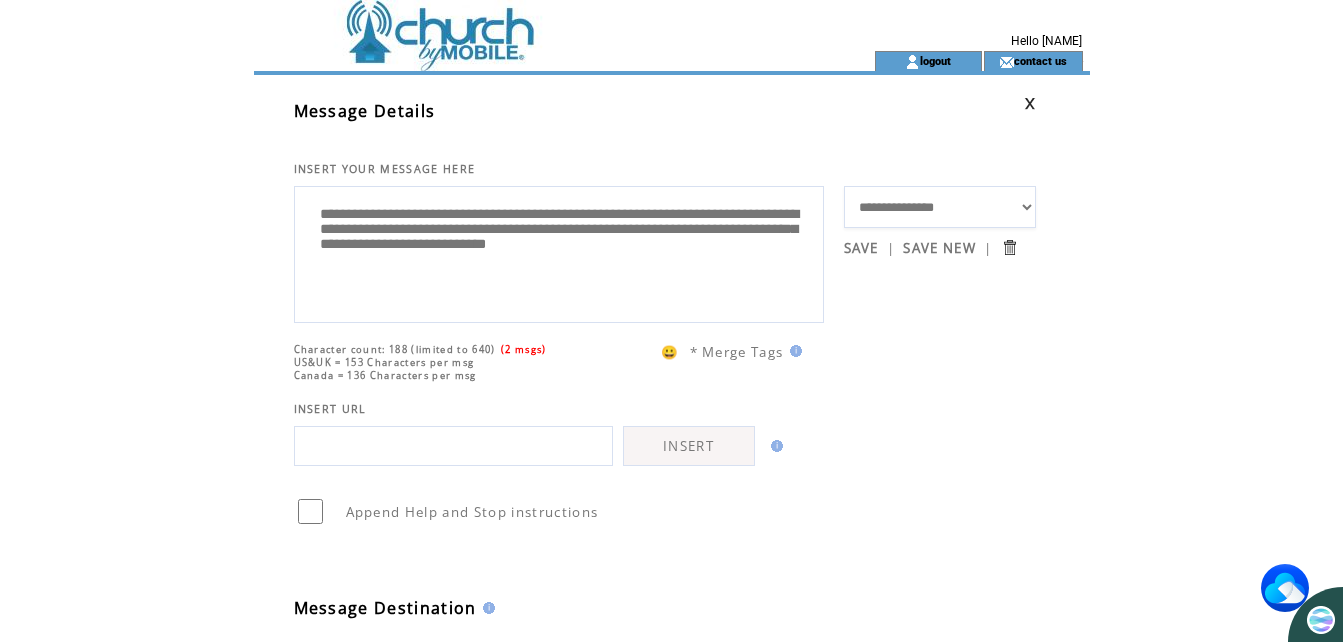 click on "**********" at bounding box center (559, 252) 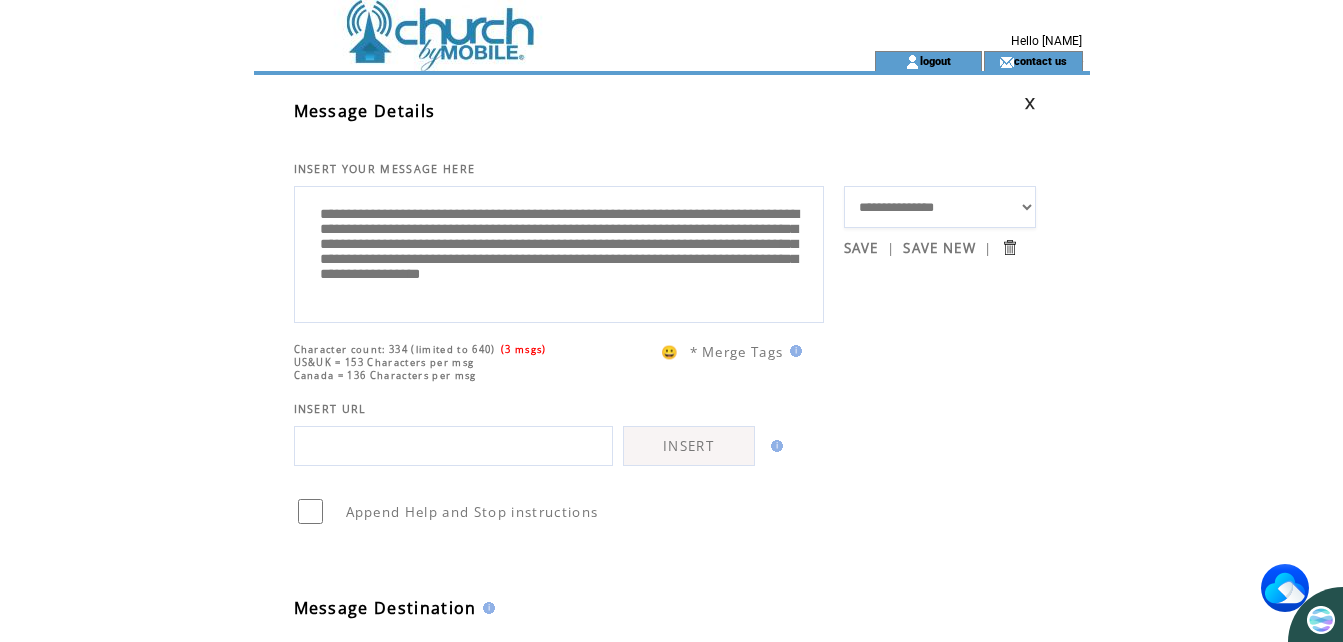 scroll, scrollTop: 5, scrollLeft: 0, axis: vertical 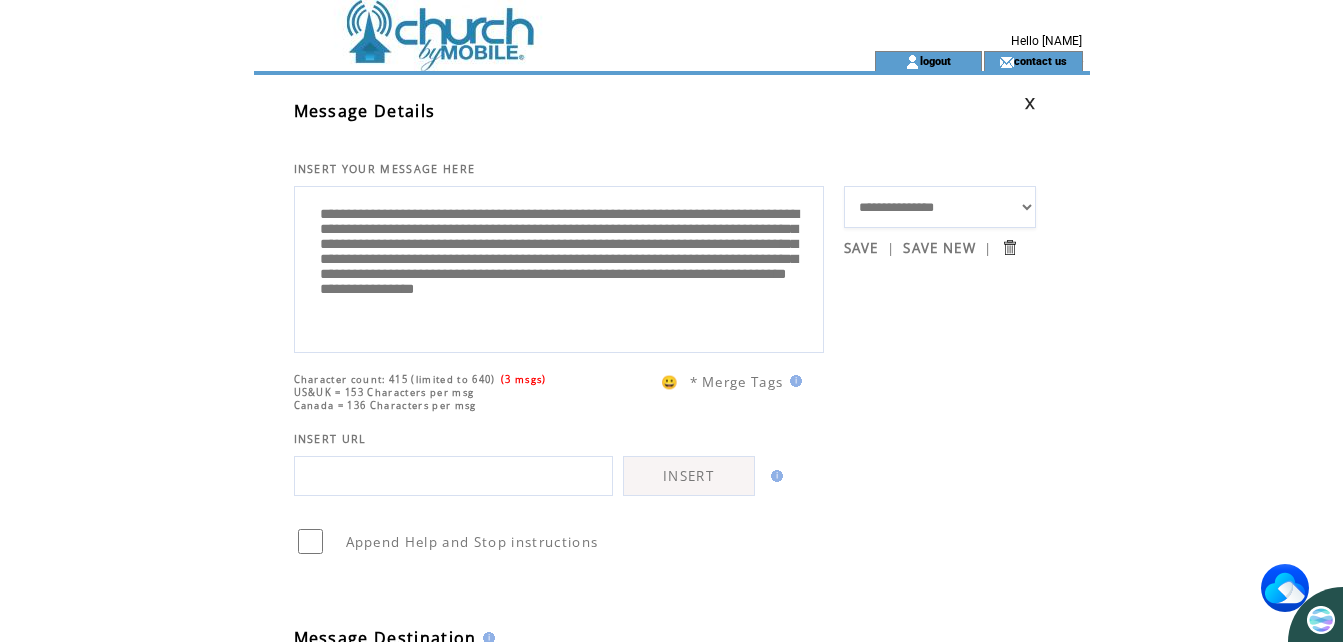 drag, startPoint x: 485, startPoint y: 337, endPoint x: 293, endPoint y: 167, distance: 256.44492 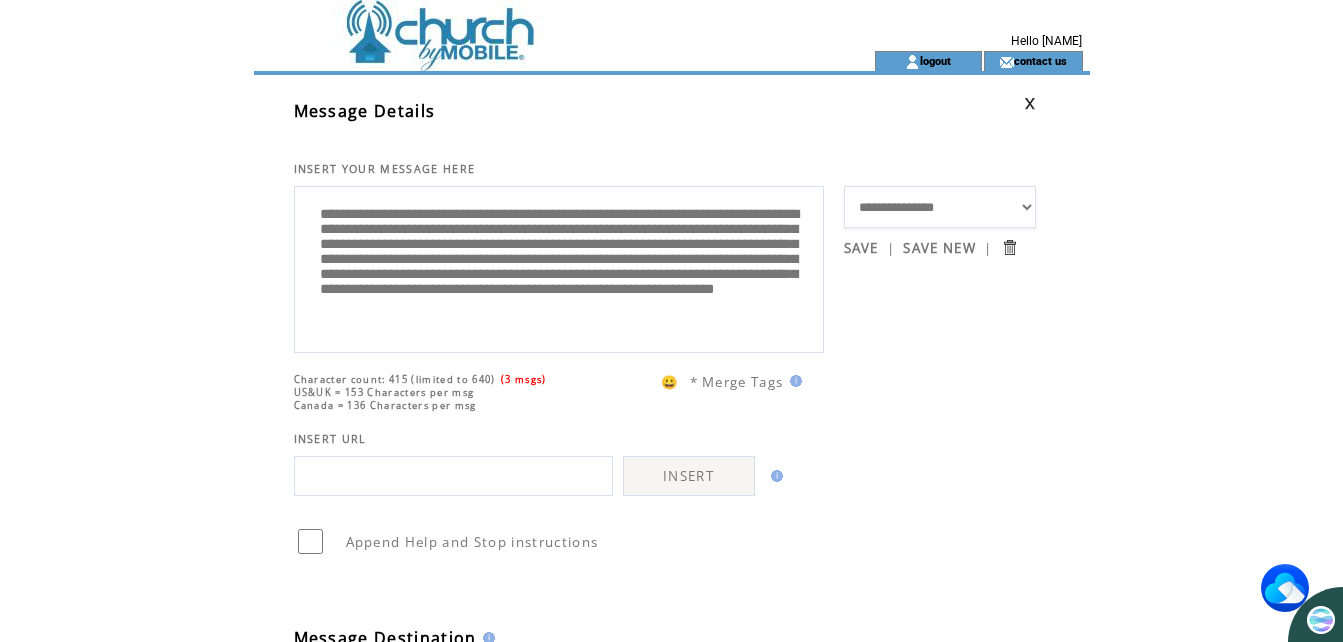 scroll, scrollTop: 45, scrollLeft: 0, axis: vertical 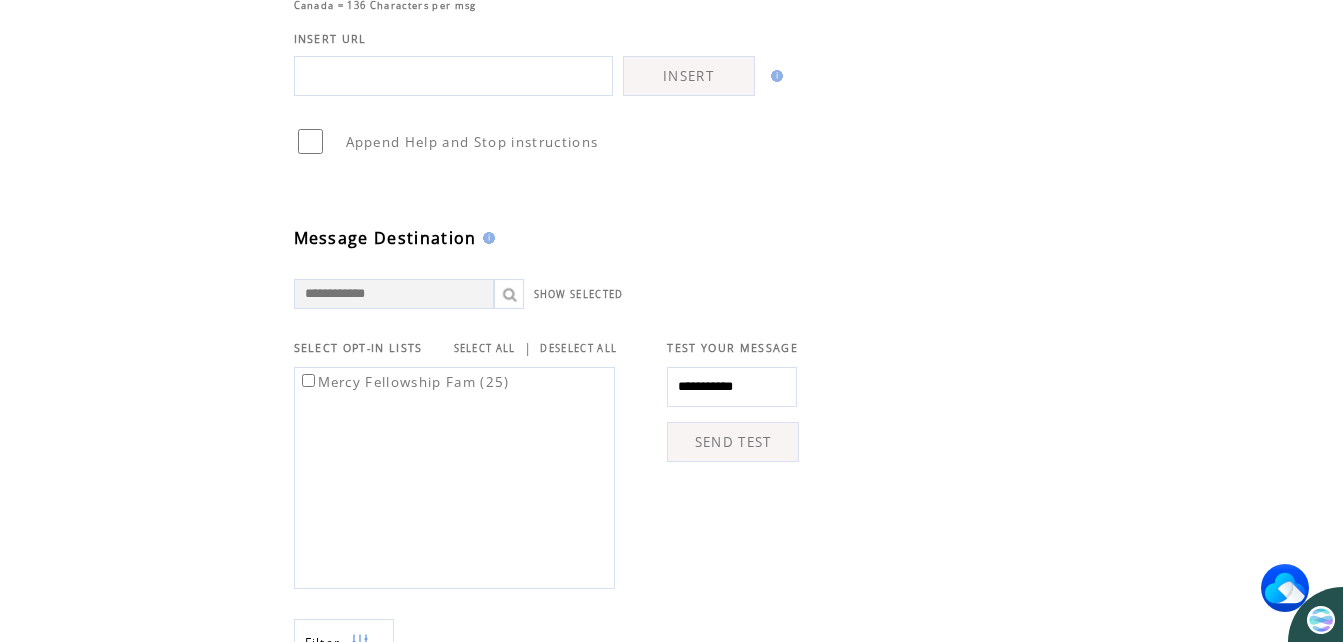 click on "Mercy Fellowship Fam (25)" at bounding box center [404, 382] 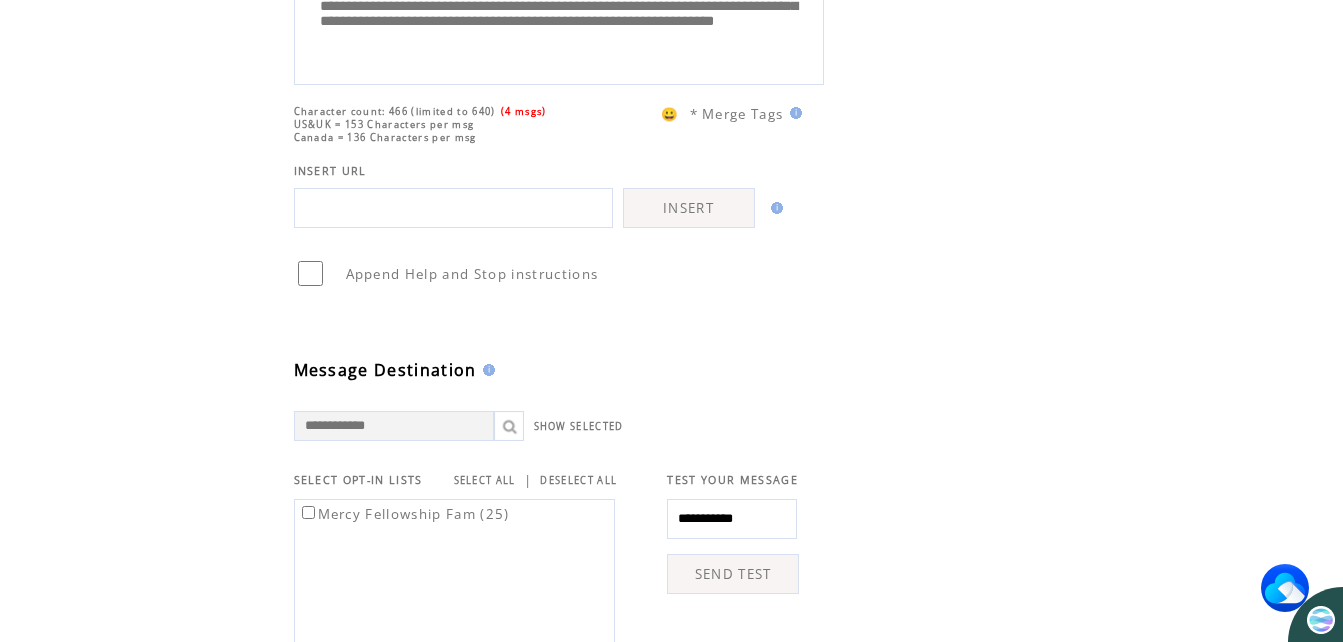 scroll, scrollTop: 0, scrollLeft: 0, axis: both 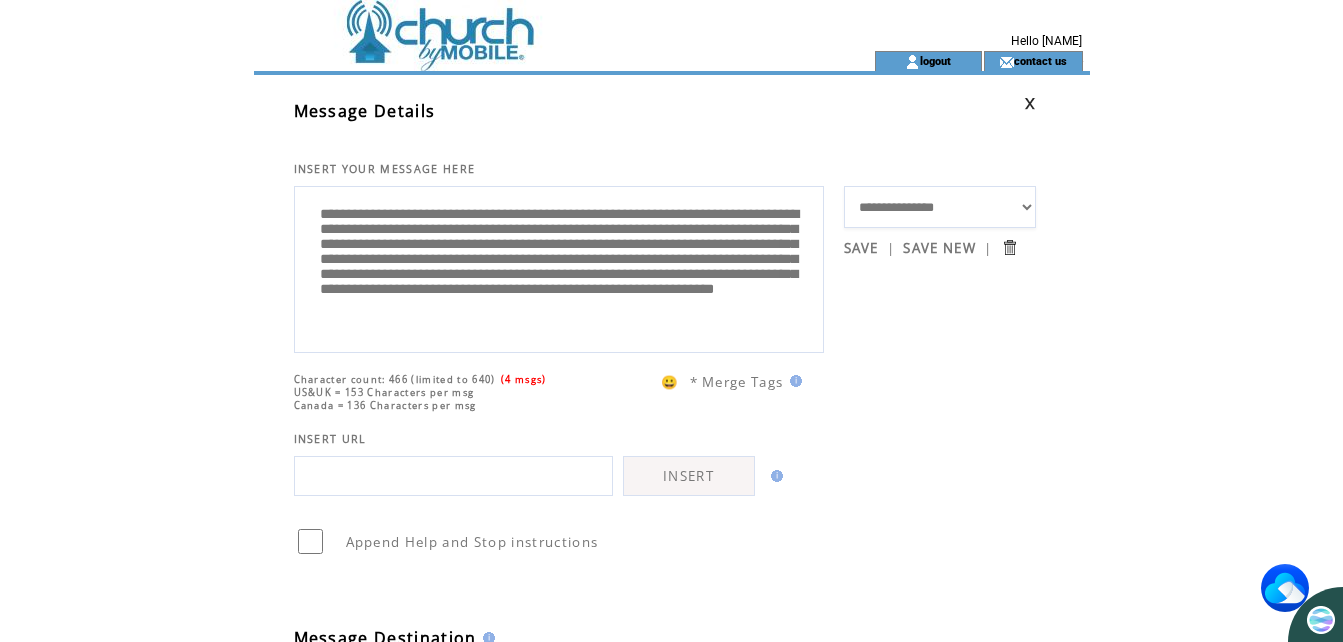 click on "**********" at bounding box center [559, 267] 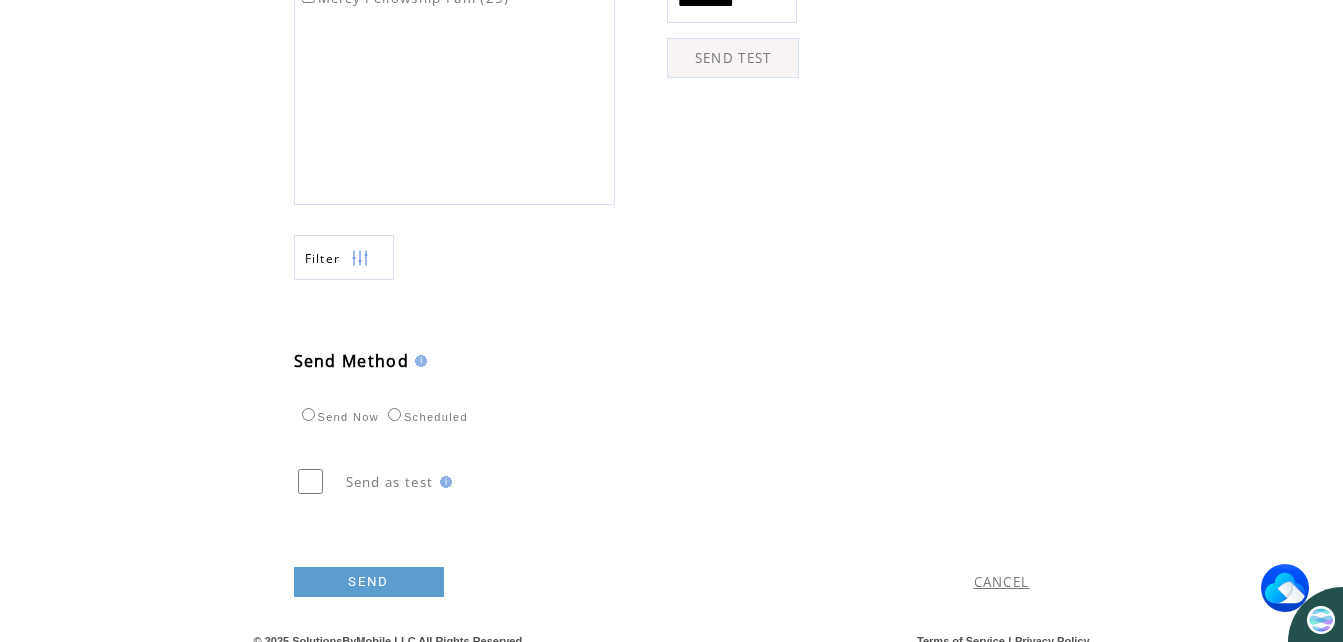 scroll, scrollTop: 799, scrollLeft: 0, axis: vertical 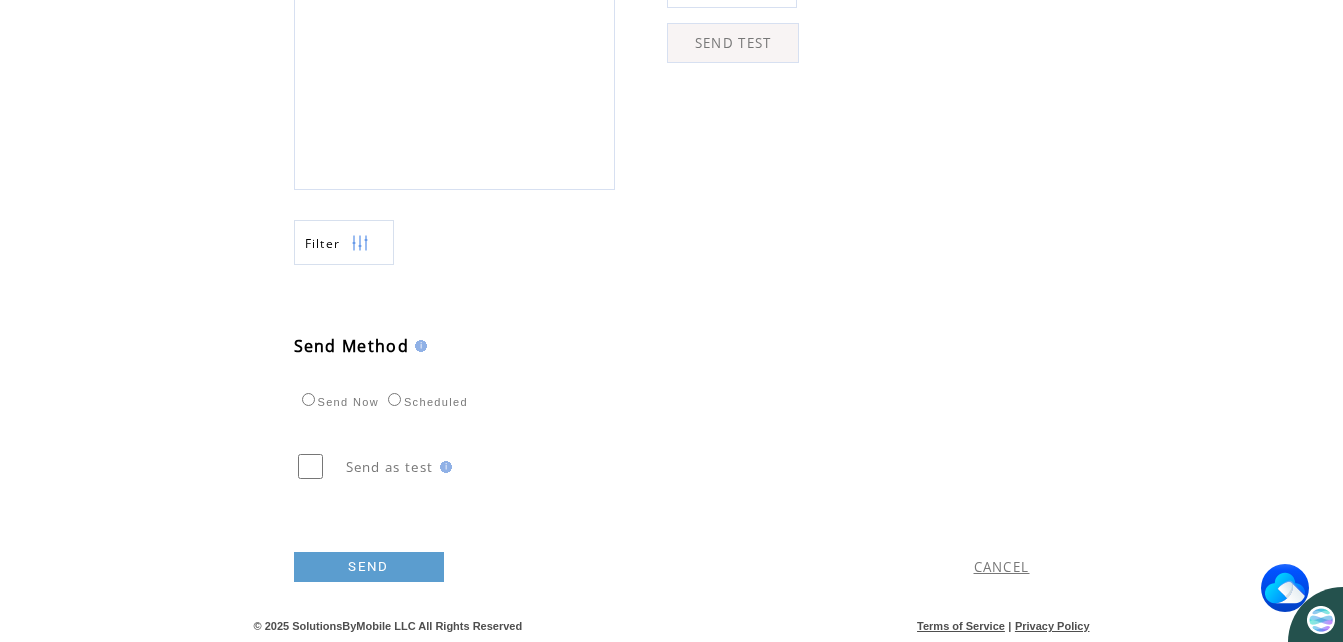 type on "**********" 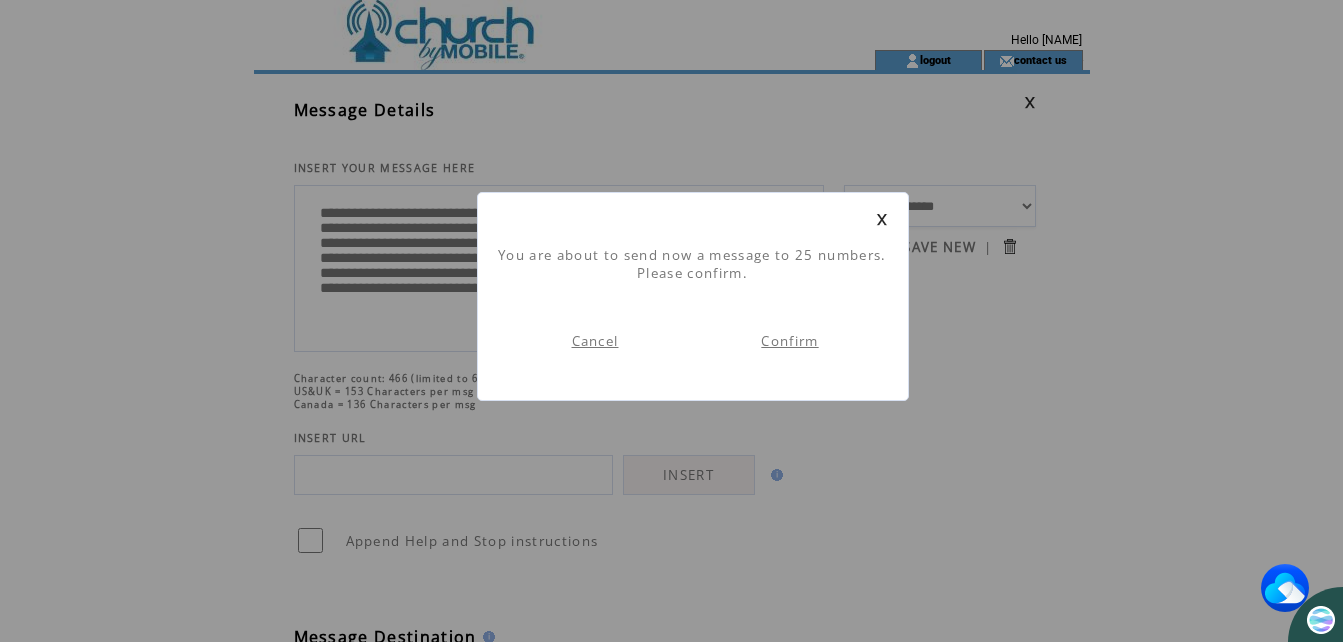 scroll, scrollTop: 1, scrollLeft: 0, axis: vertical 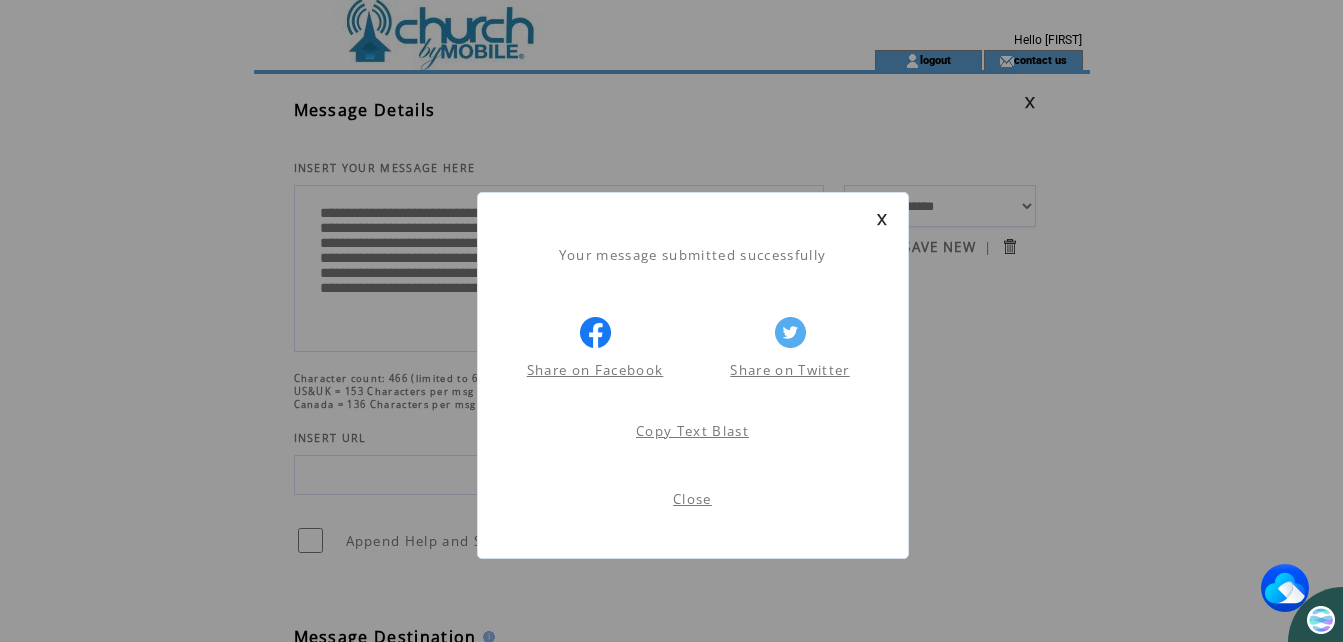 click on "Close" at bounding box center (692, 499) 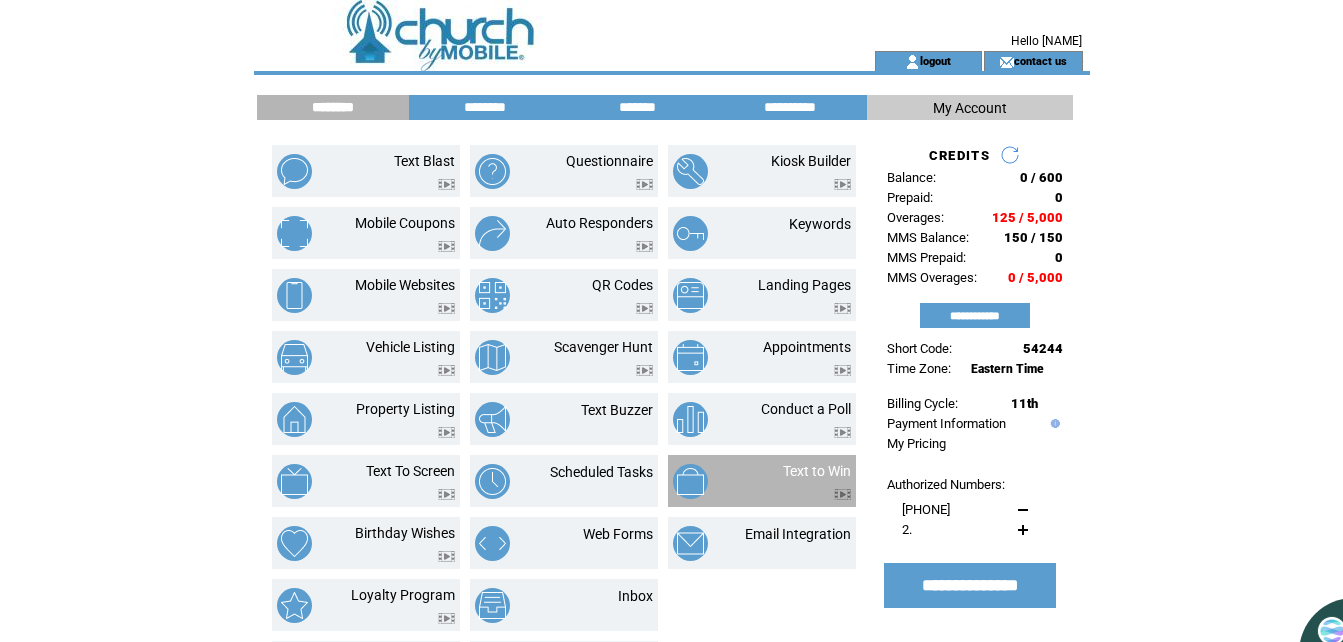 scroll, scrollTop: 0, scrollLeft: 0, axis: both 